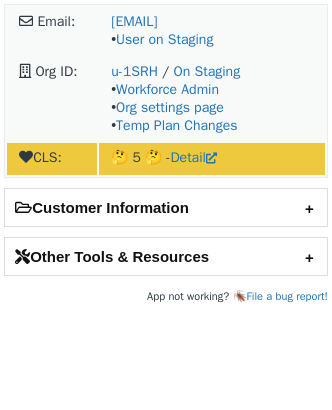 scroll, scrollTop: 0, scrollLeft: 0, axis: both 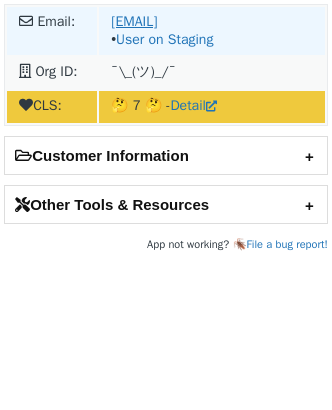 click on "[EMAIL]" at bounding box center [134, 21] 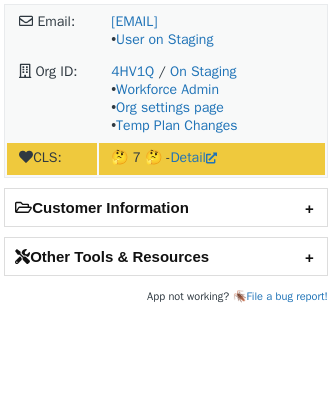 scroll, scrollTop: 0, scrollLeft: 0, axis: both 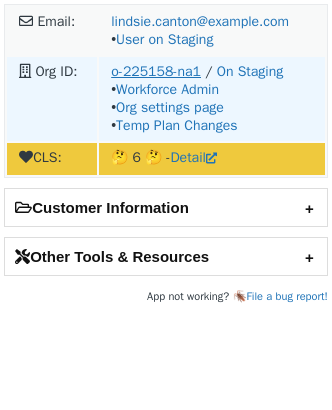 click on "o-225158-na1" at bounding box center (156, 71) 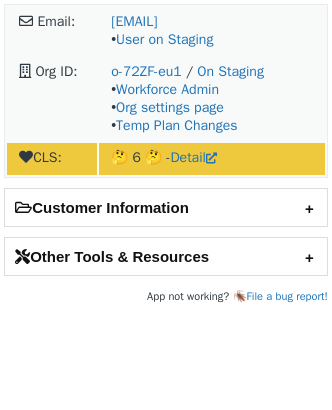scroll, scrollTop: 0, scrollLeft: 0, axis: both 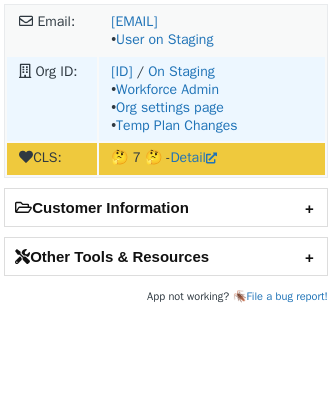 click on "[ID]
/   On Staging
•  Workforce Admin   •  Org settings page •  Temp Plan Changes" at bounding box center (212, 99) 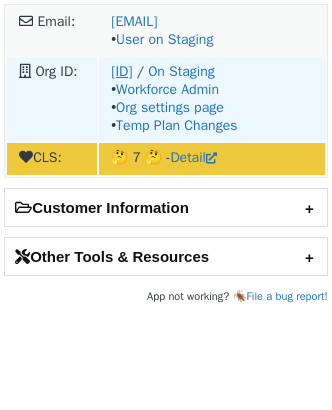 click on "[ID]" at bounding box center [121, 71] 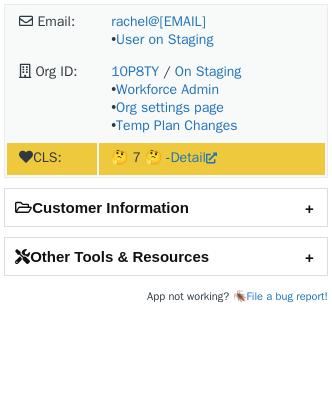 scroll, scrollTop: 0, scrollLeft: 0, axis: both 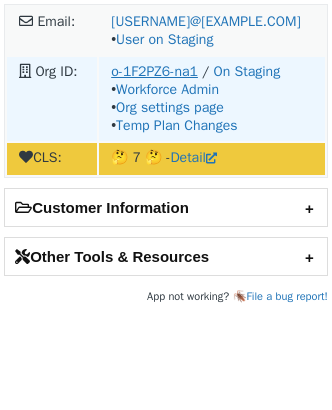 click on "o-1F2PZ6-na1" at bounding box center (154, 71) 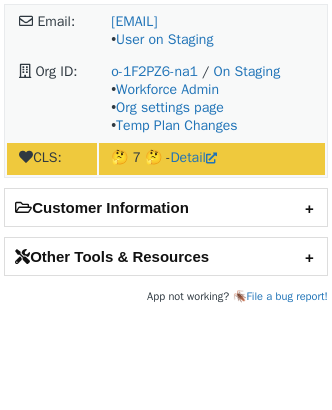 scroll, scrollTop: 0, scrollLeft: 0, axis: both 